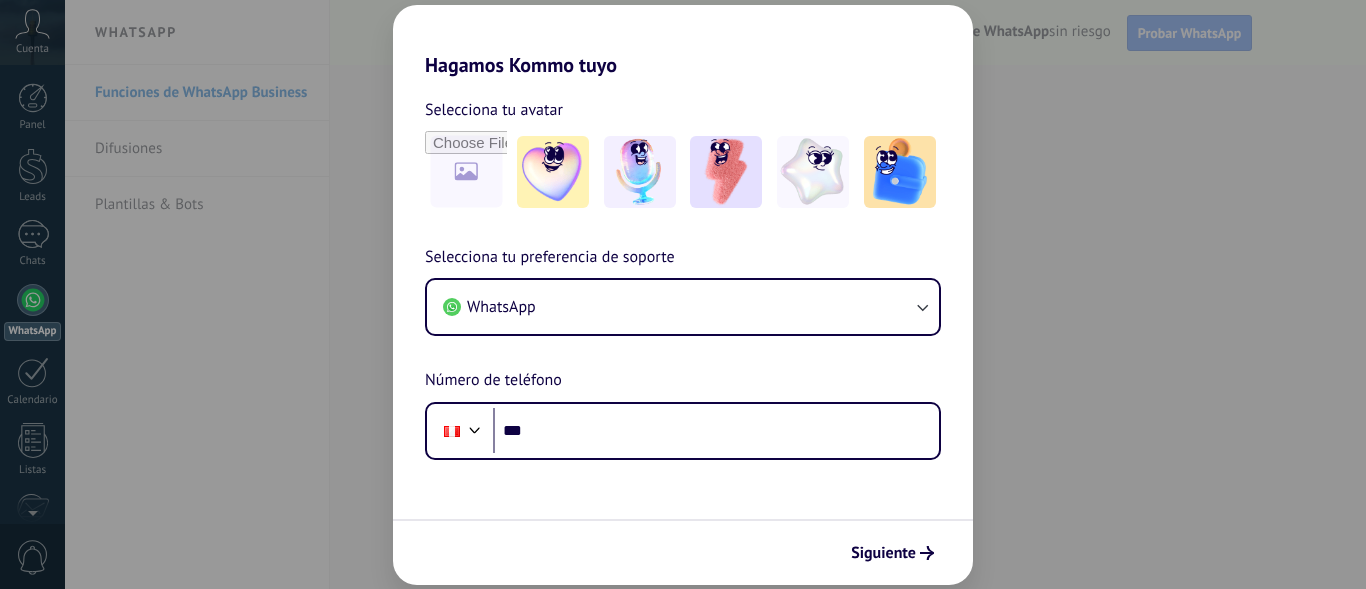 scroll, scrollTop: 0, scrollLeft: 0, axis: both 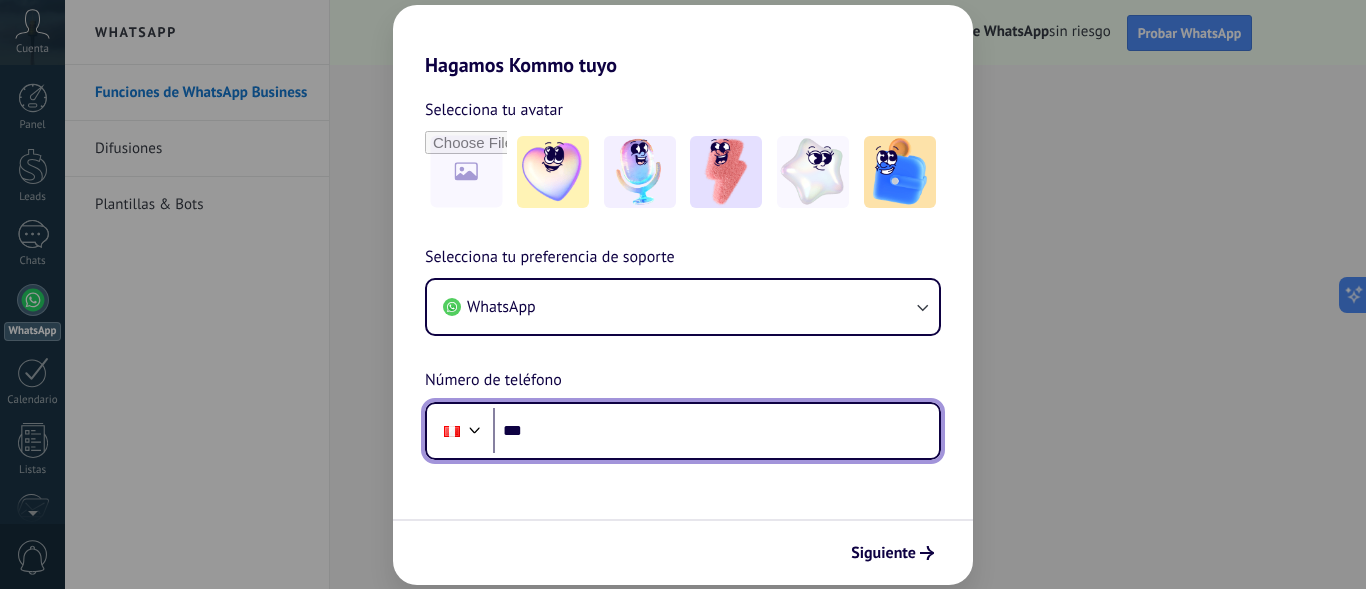 click on "***" at bounding box center (716, 431) 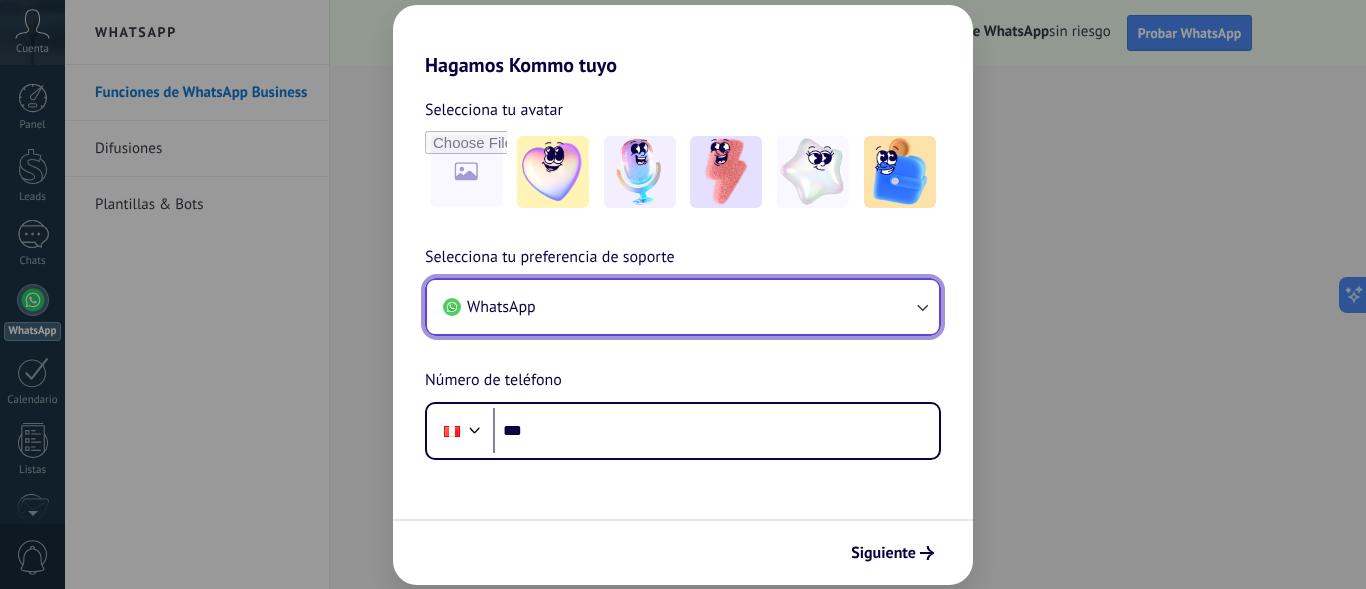 click 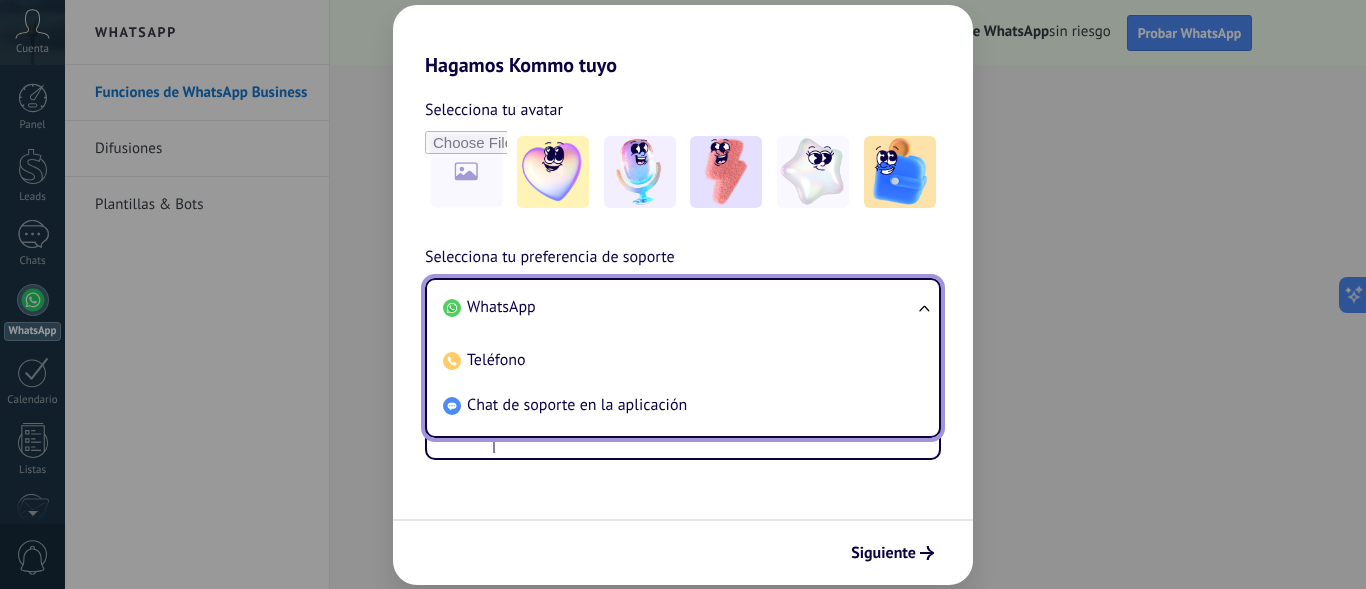 click on "WhatsApp Teléfono Chat de soporte en la aplicación" at bounding box center [683, 358] 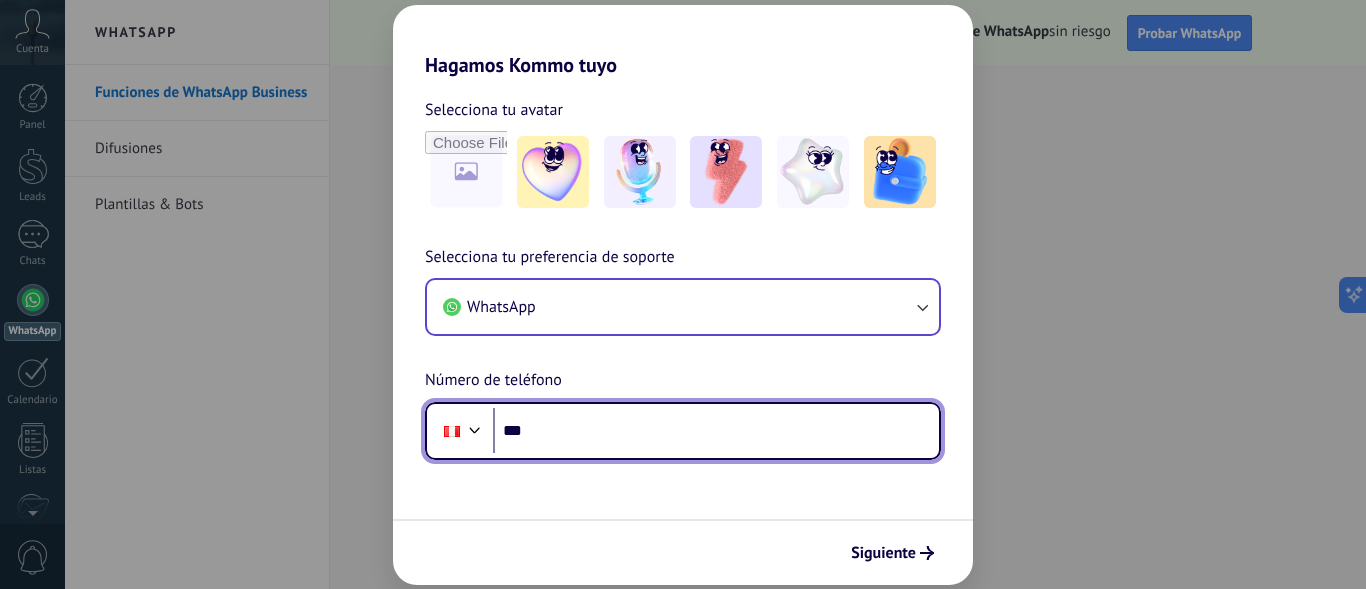 click on "***" at bounding box center [716, 431] 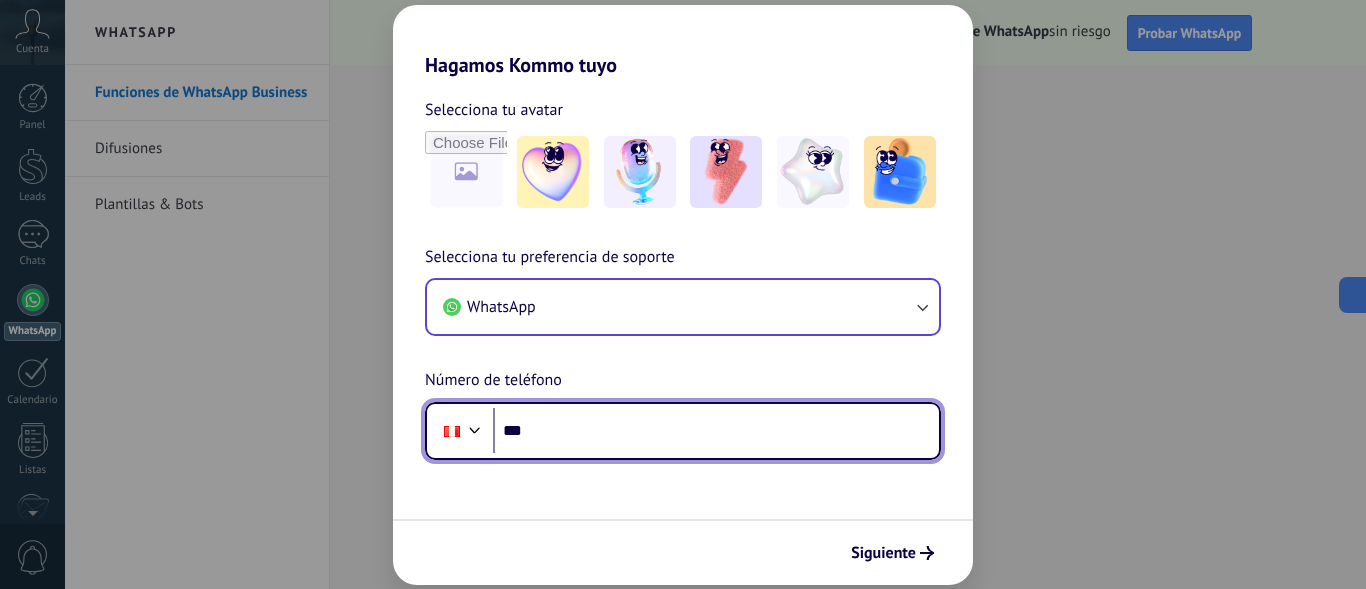 click on "***" at bounding box center [716, 431] 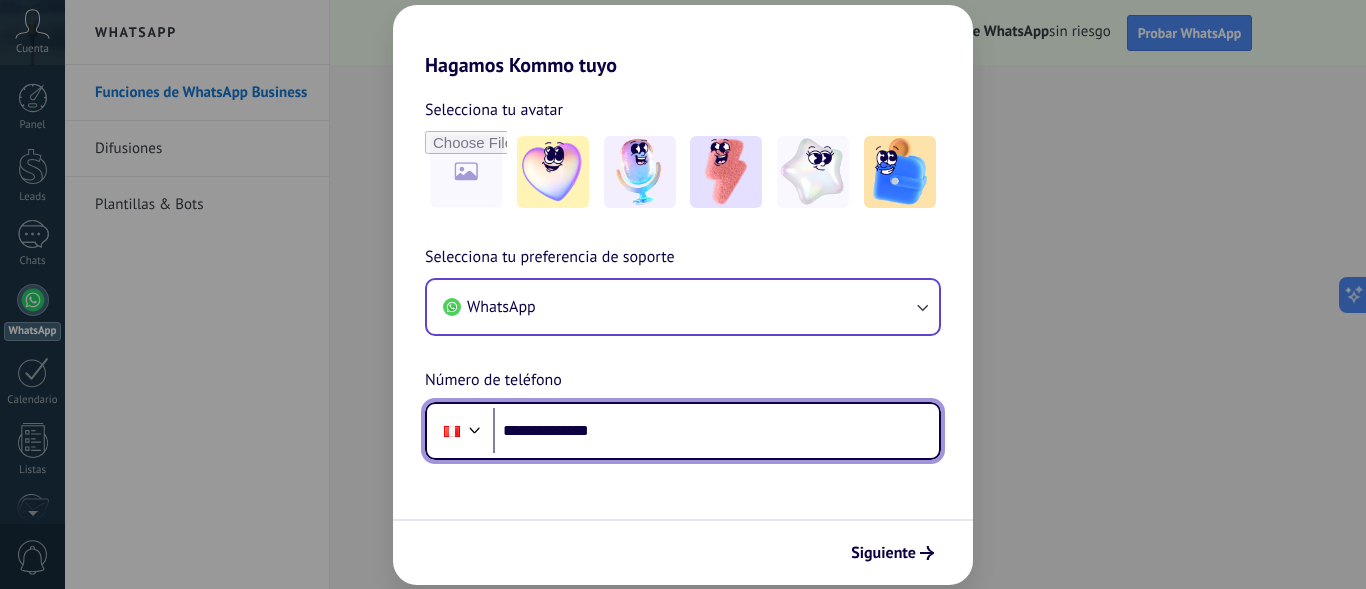 type on "**********" 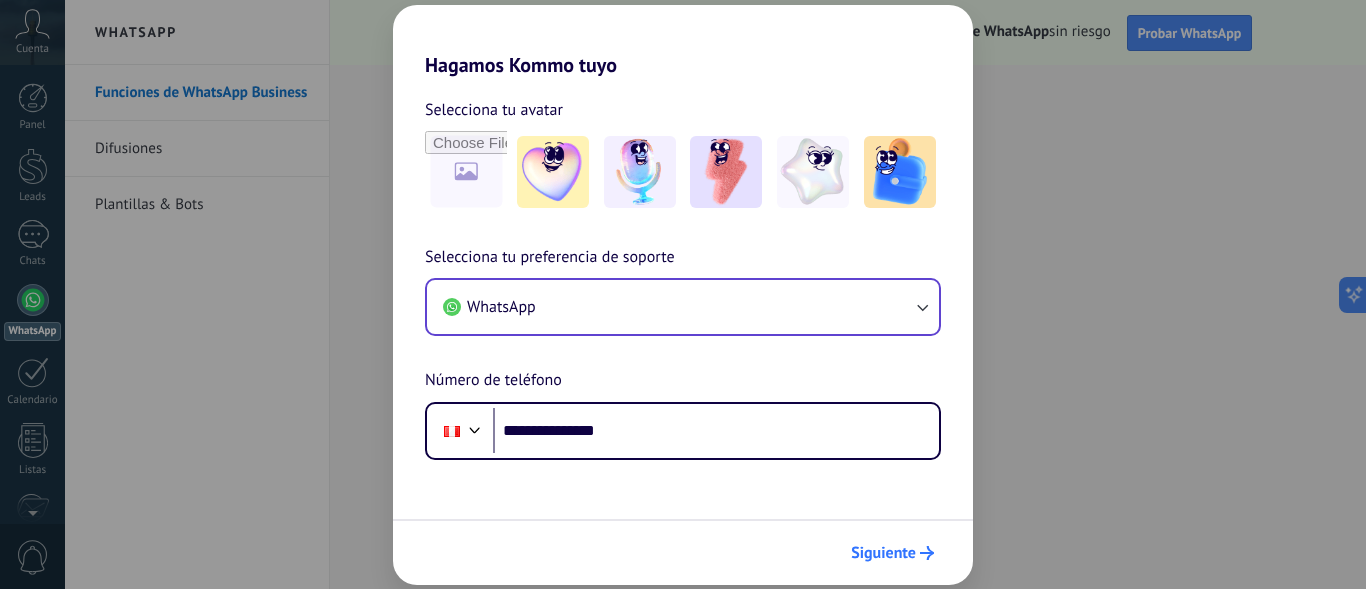 click on "Siguiente" at bounding box center (883, 553) 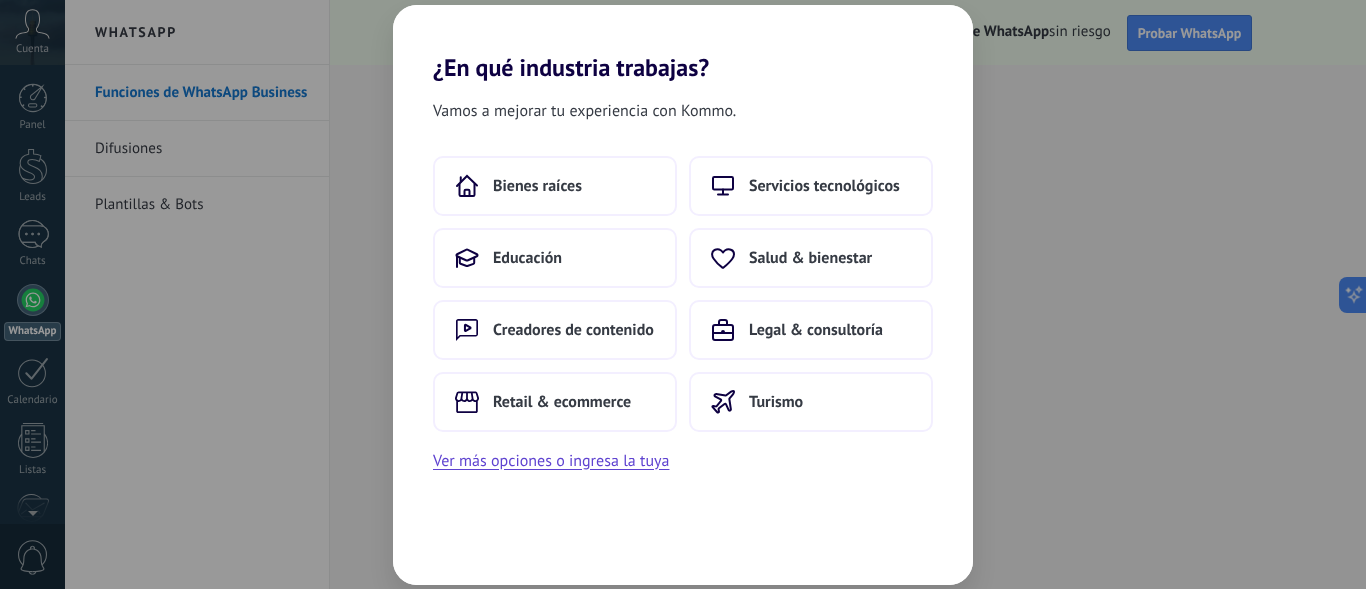 scroll, scrollTop: 0, scrollLeft: 0, axis: both 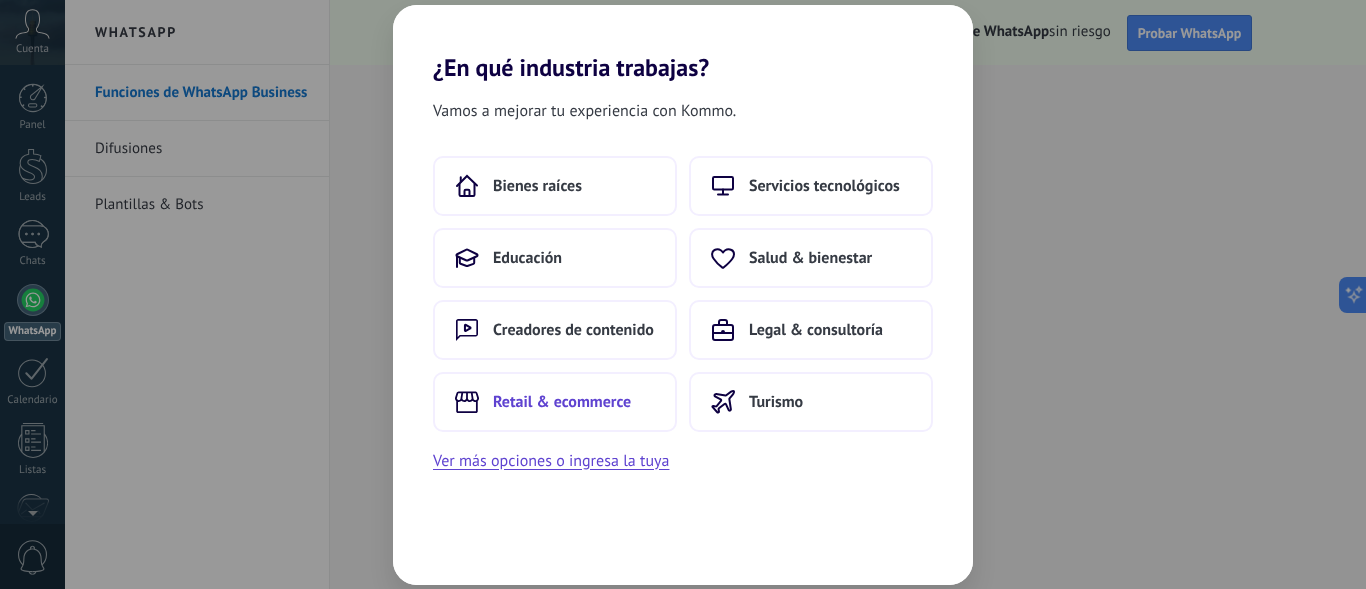 click on "Retail & ecommerce" at bounding box center [562, 402] 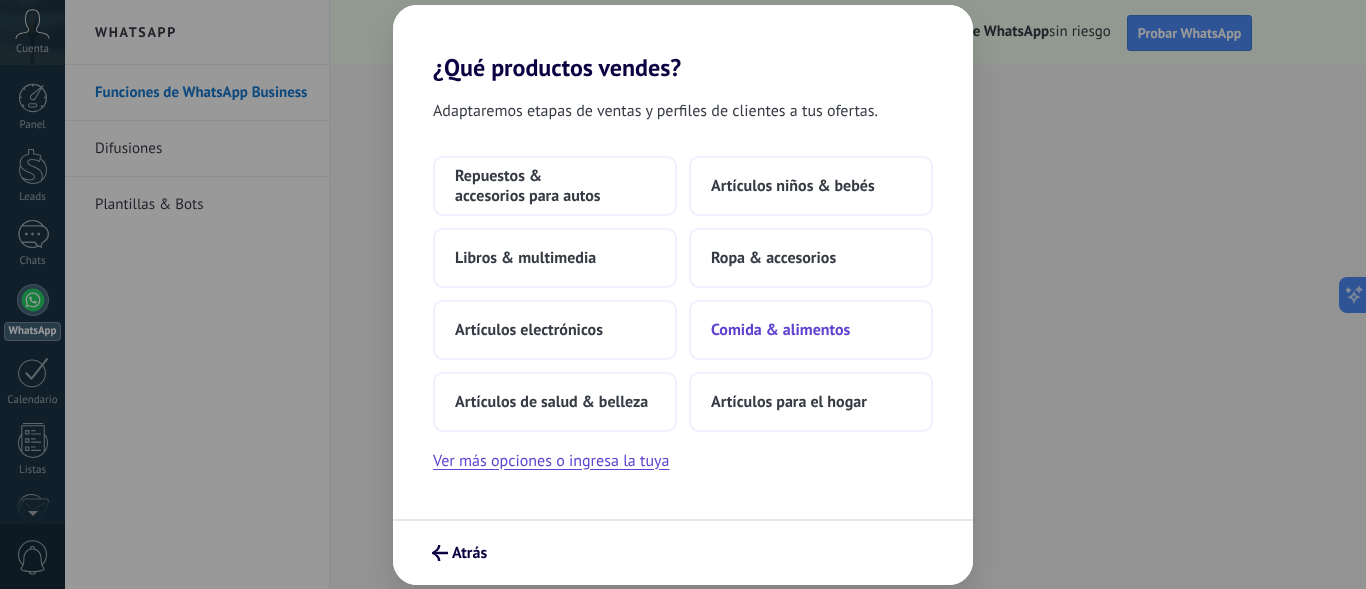 click on "Comida & alimentos" at bounding box center [780, 330] 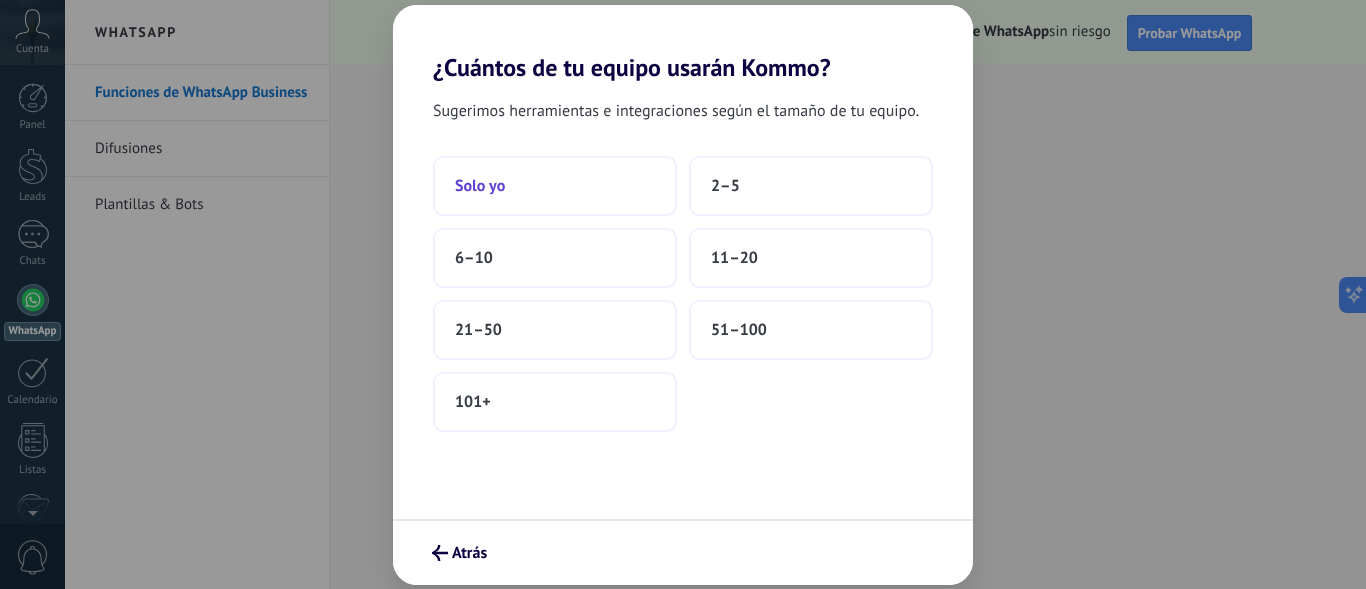 click on "Solo yo" at bounding box center (480, 186) 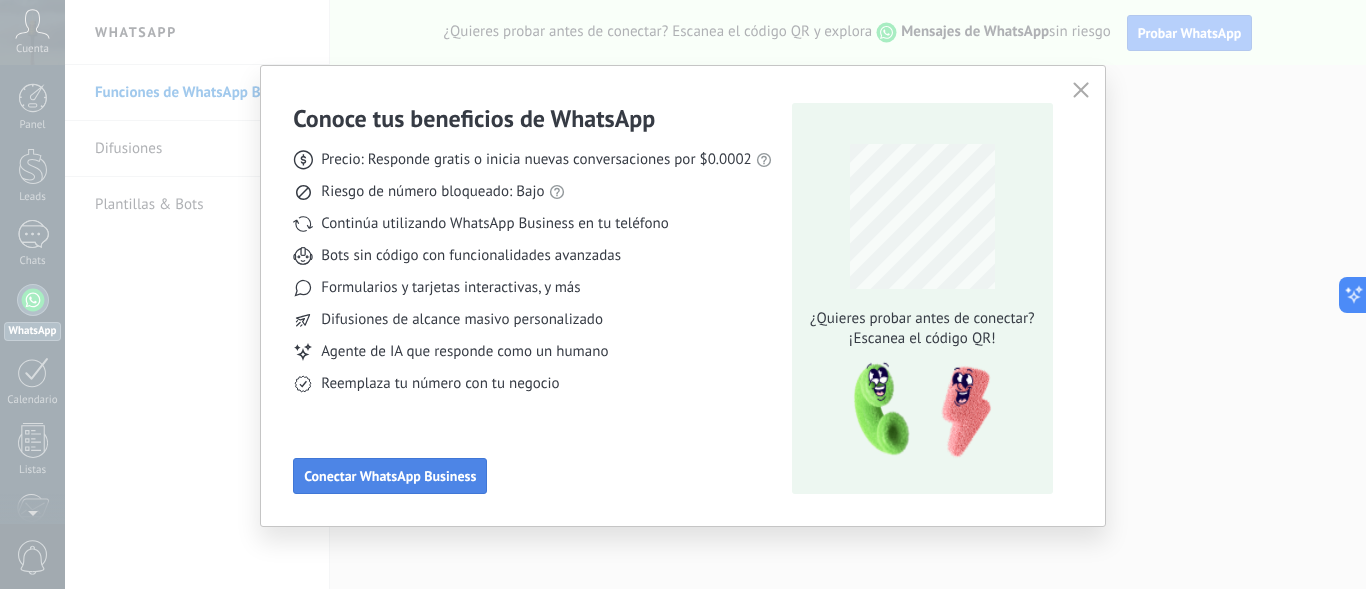click on "Conectar WhatsApp Business" at bounding box center [390, 476] 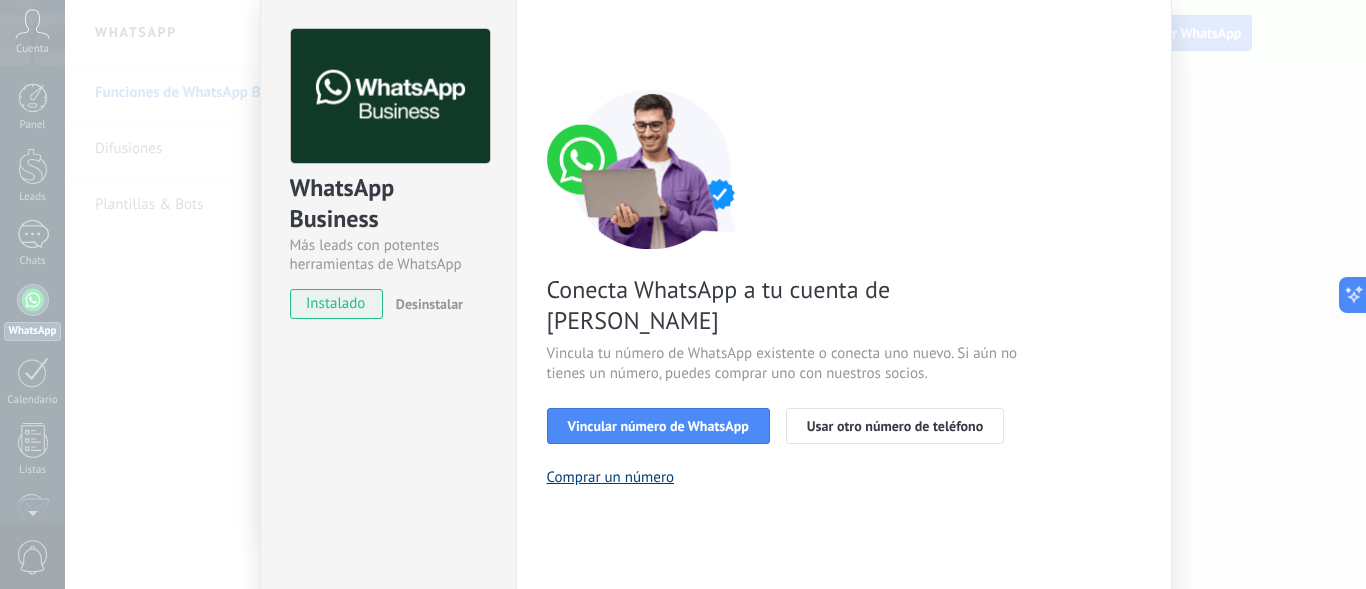 scroll, scrollTop: 100, scrollLeft: 0, axis: vertical 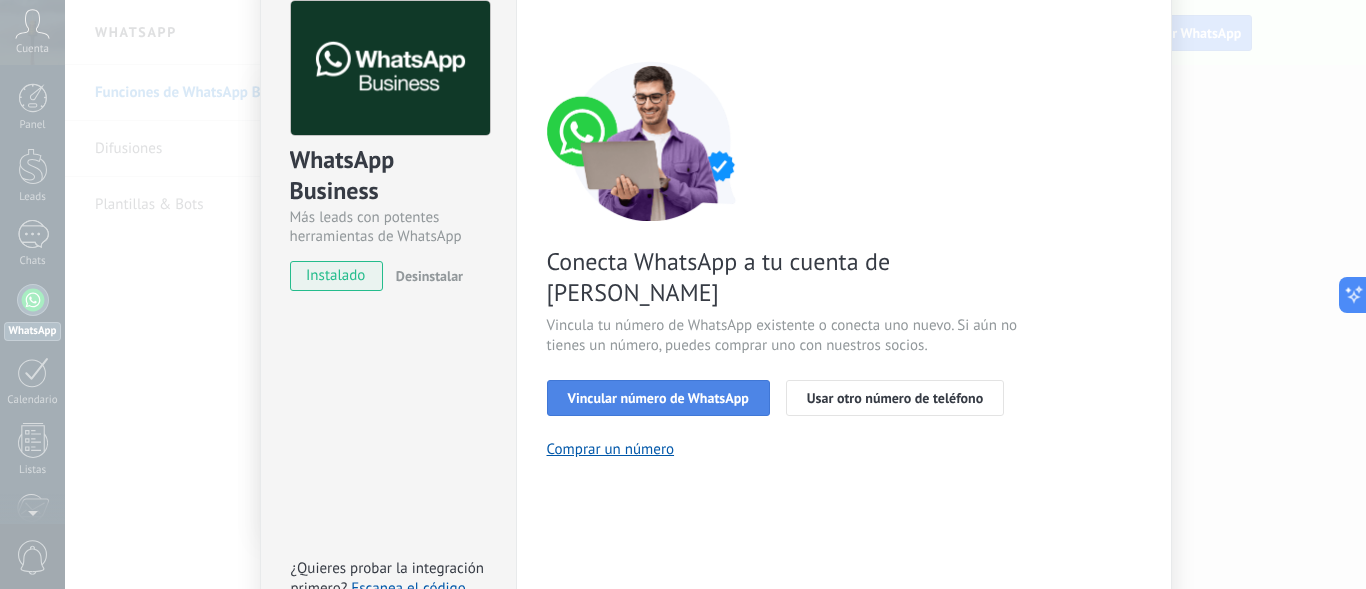 click on "Vincular número de WhatsApp" at bounding box center (658, 398) 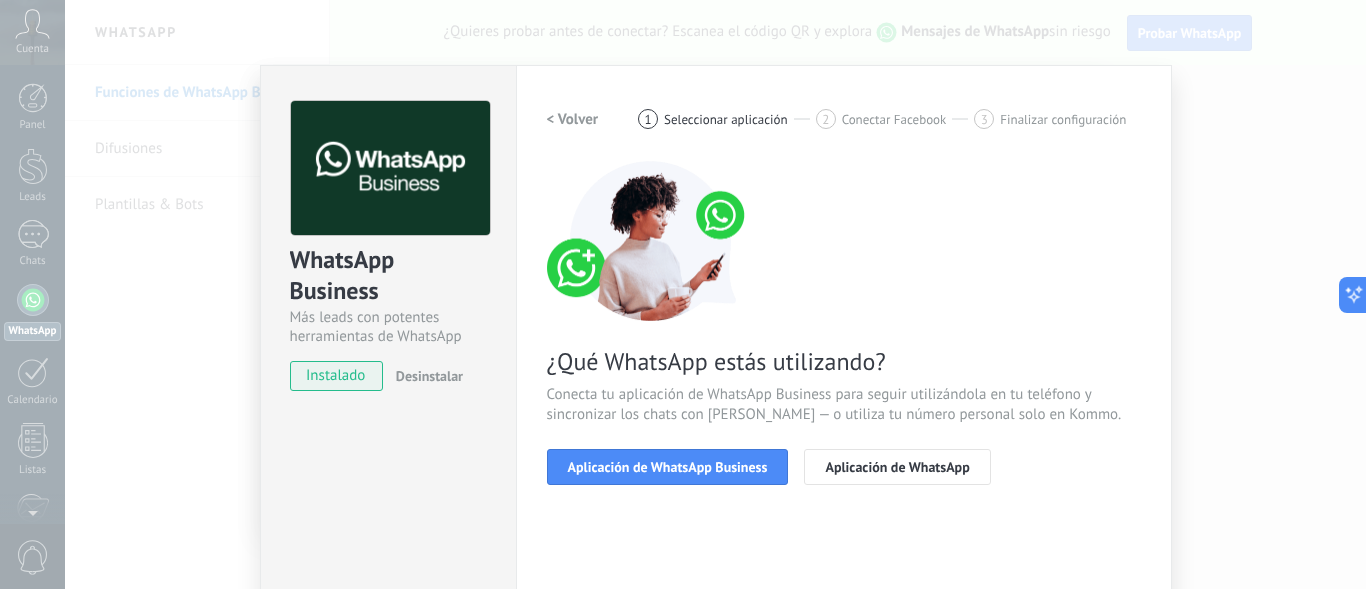 scroll, scrollTop: 100, scrollLeft: 0, axis: vertical 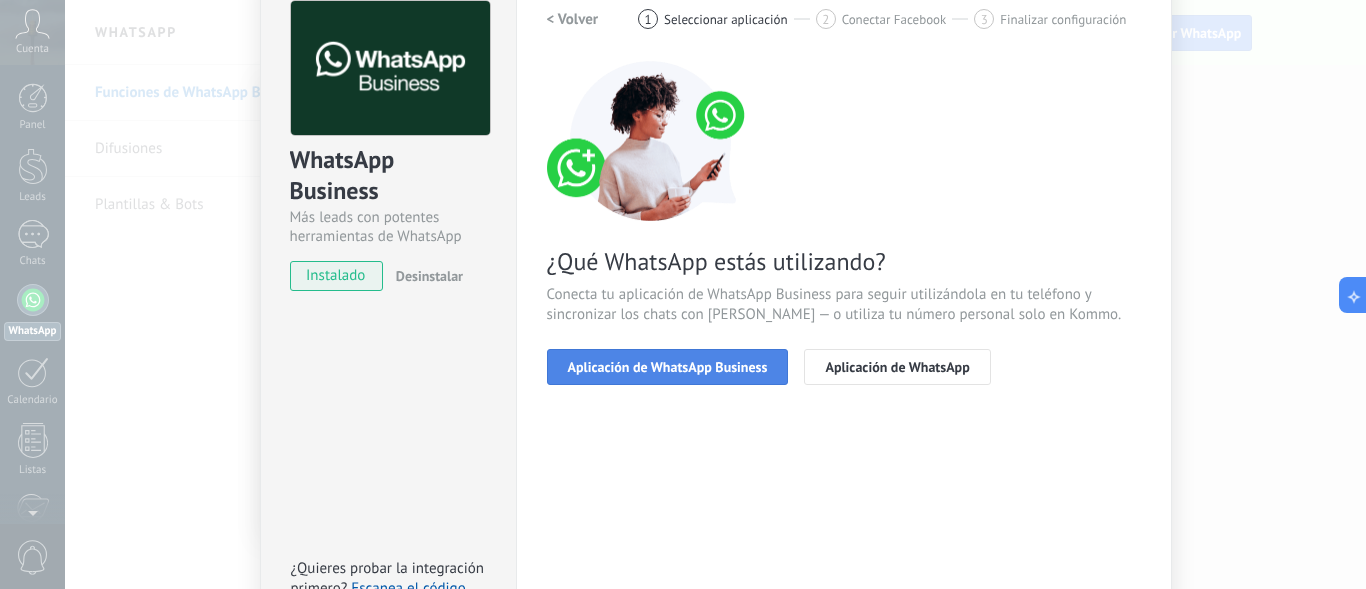 click on "Aplicación de WhatsApp Business" at bounding box center (668, 367) 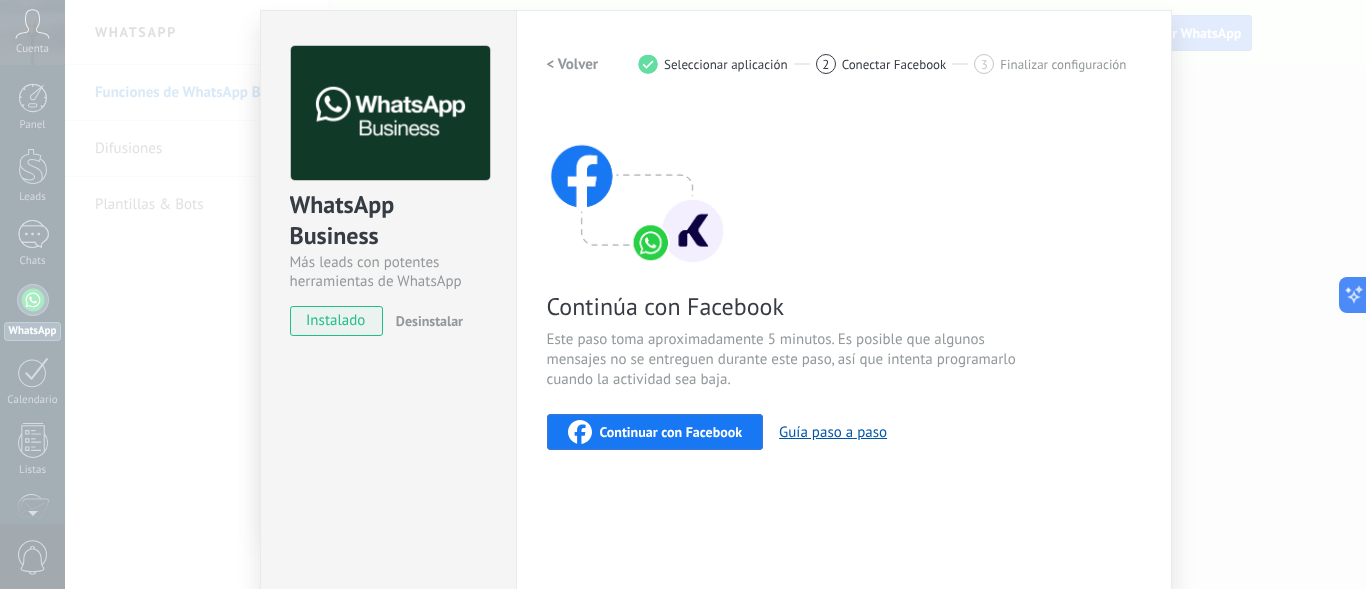 scroll, scrollTop: 100, scrollLeft: 0, axis: vertical 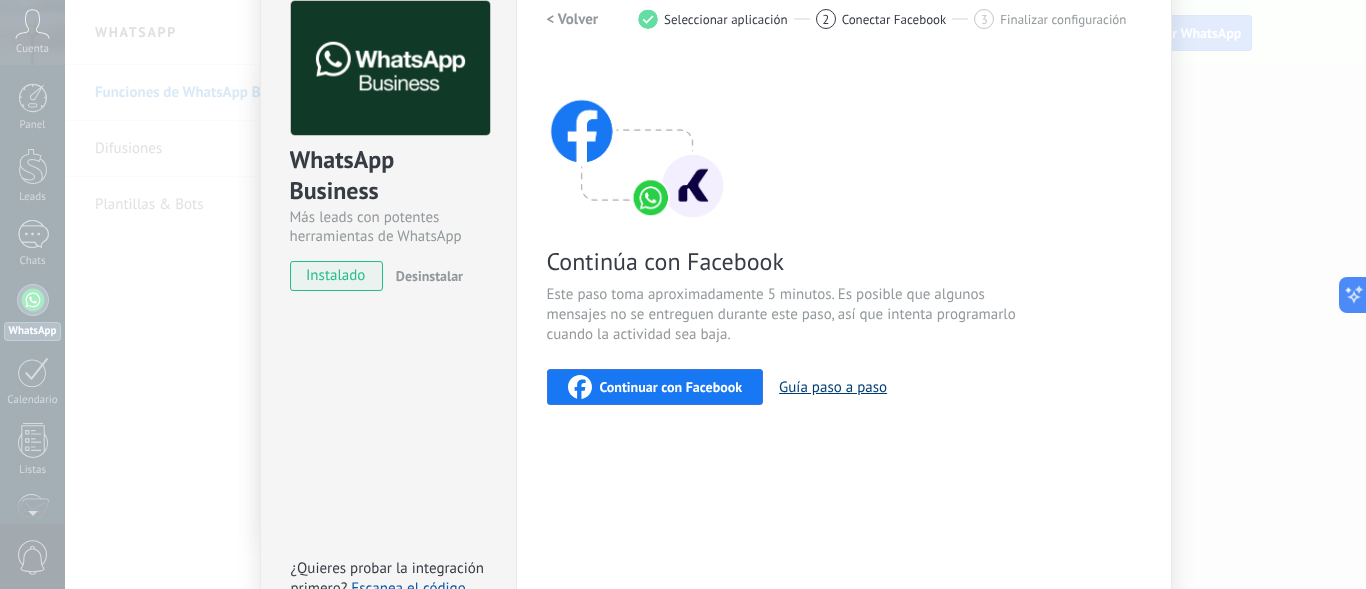 click on "Guía paso a paso" at bounding box center (833, 387) 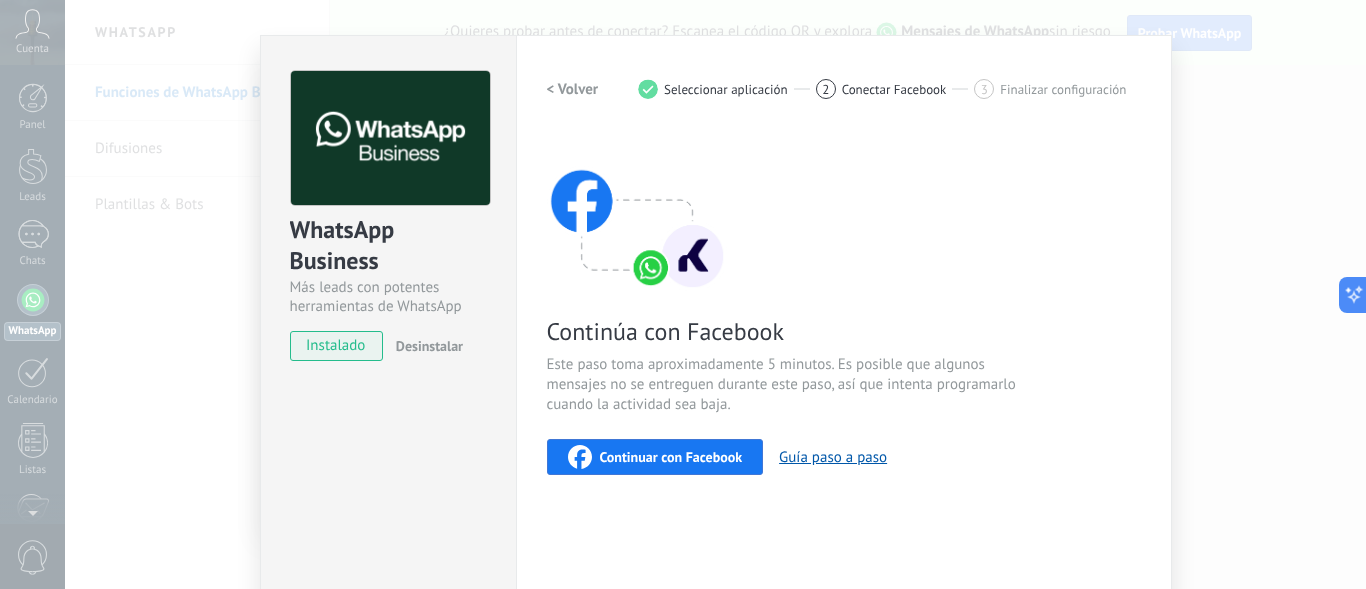 scroll, scrollTop: 0, scrollLeft: 0, axis: both 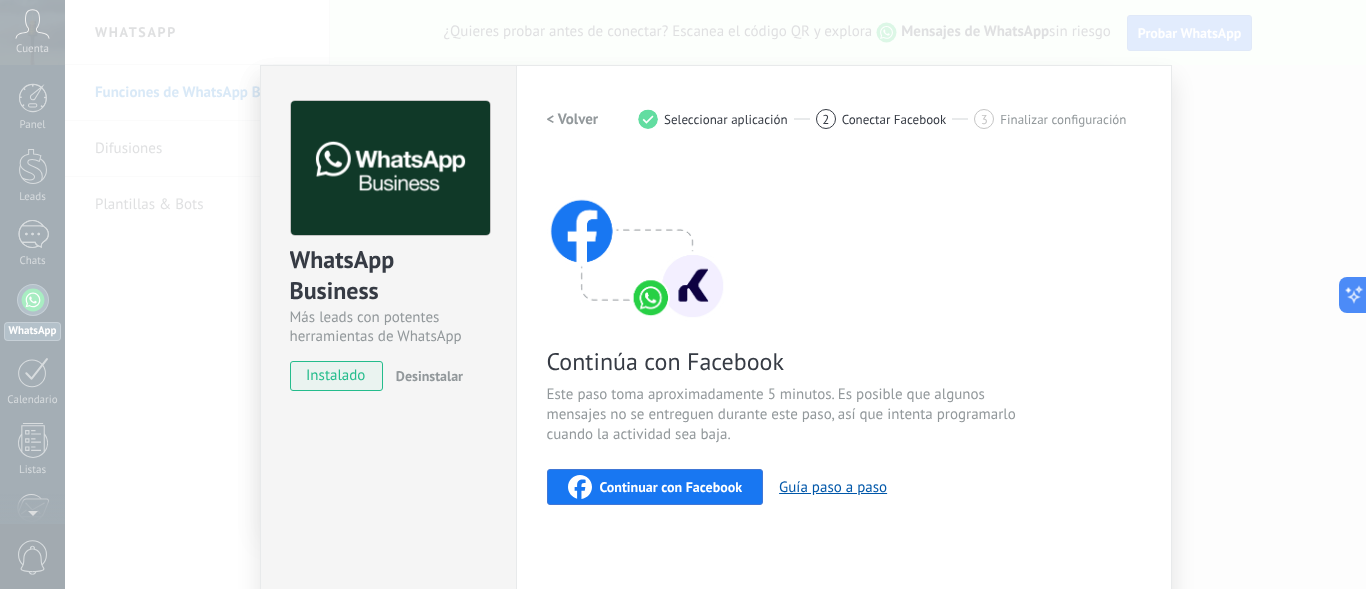 click on "Continuar con Facebook" at bounding box center (671, 487) 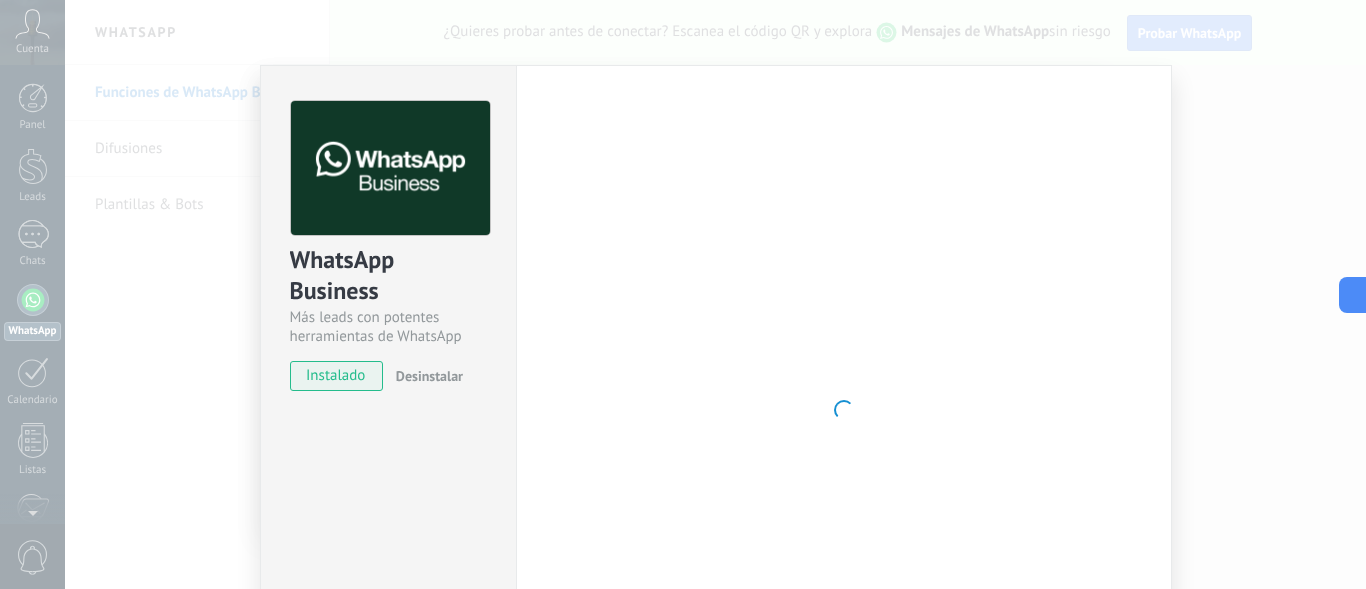 drag, startPoint x: 748, startPoint y: 356, endPoint x: 763, endPoint y: 357, distance: 15.033297 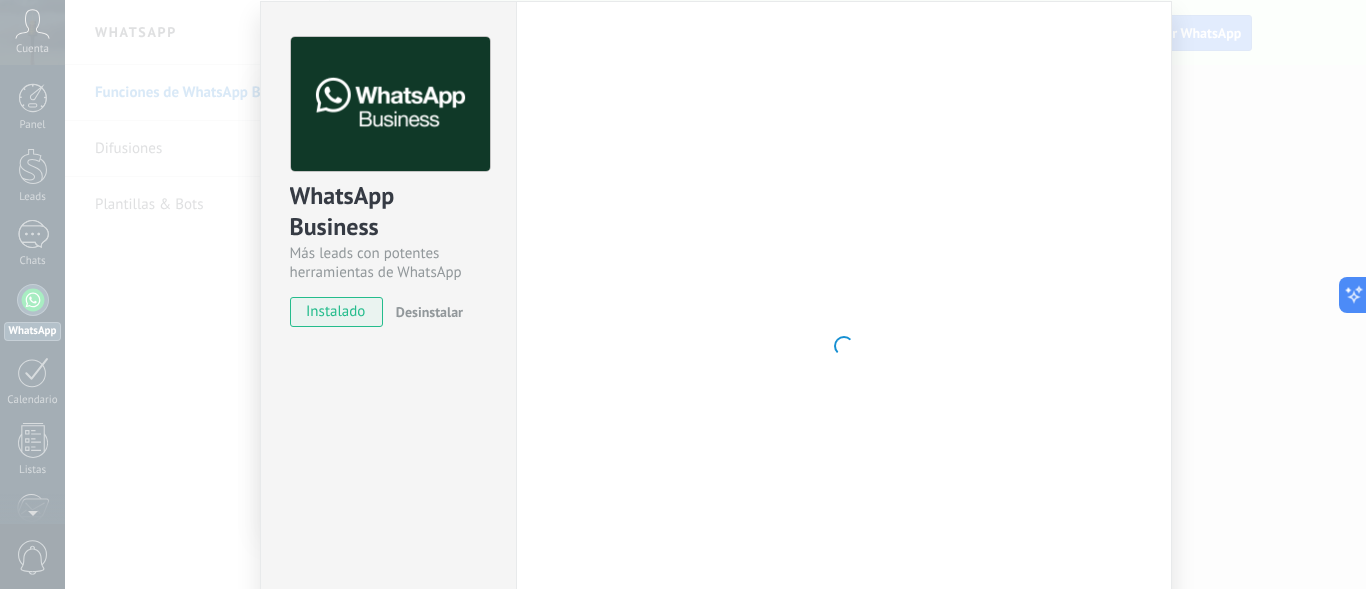 scroll, scrollTop: 241, scrollLeft: 0, axis: vertical 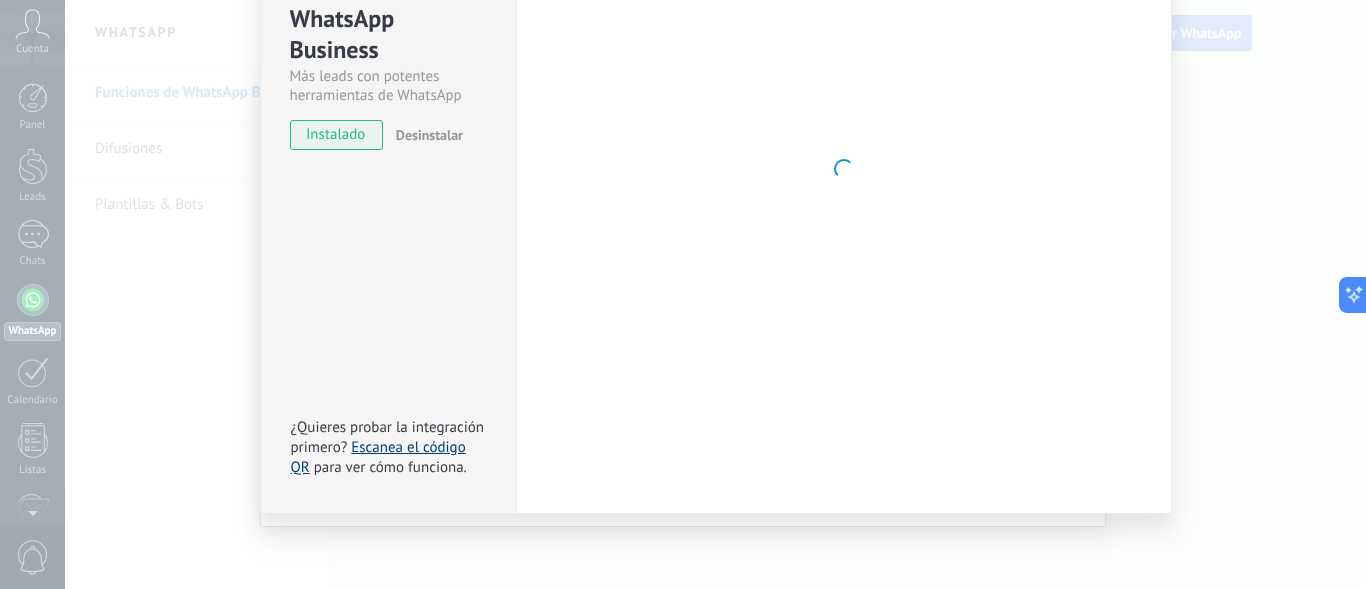 click on "Escanea el código QR" at bounding box center (378, 457) 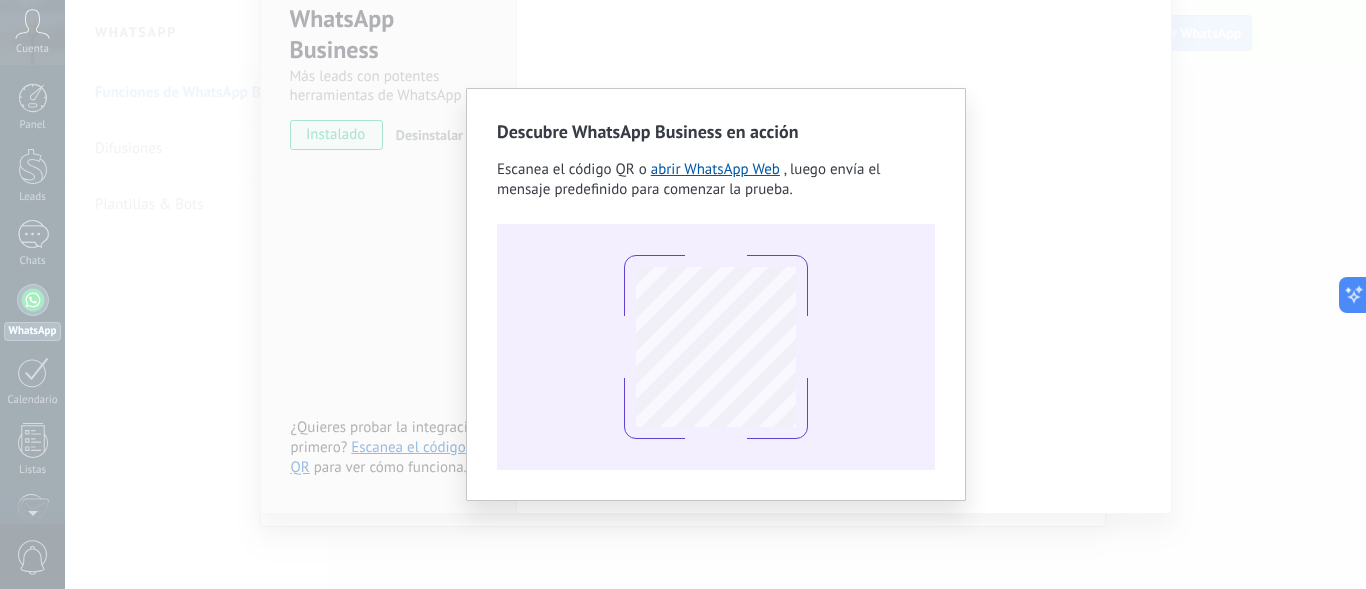 click on "Descubre WhatsApp Business en acción Escanea el código QR o   abrir WhatsApp Web   , luego envía el mensaje predefinido para comenzar la prueba." at bounding box center (715, 294) 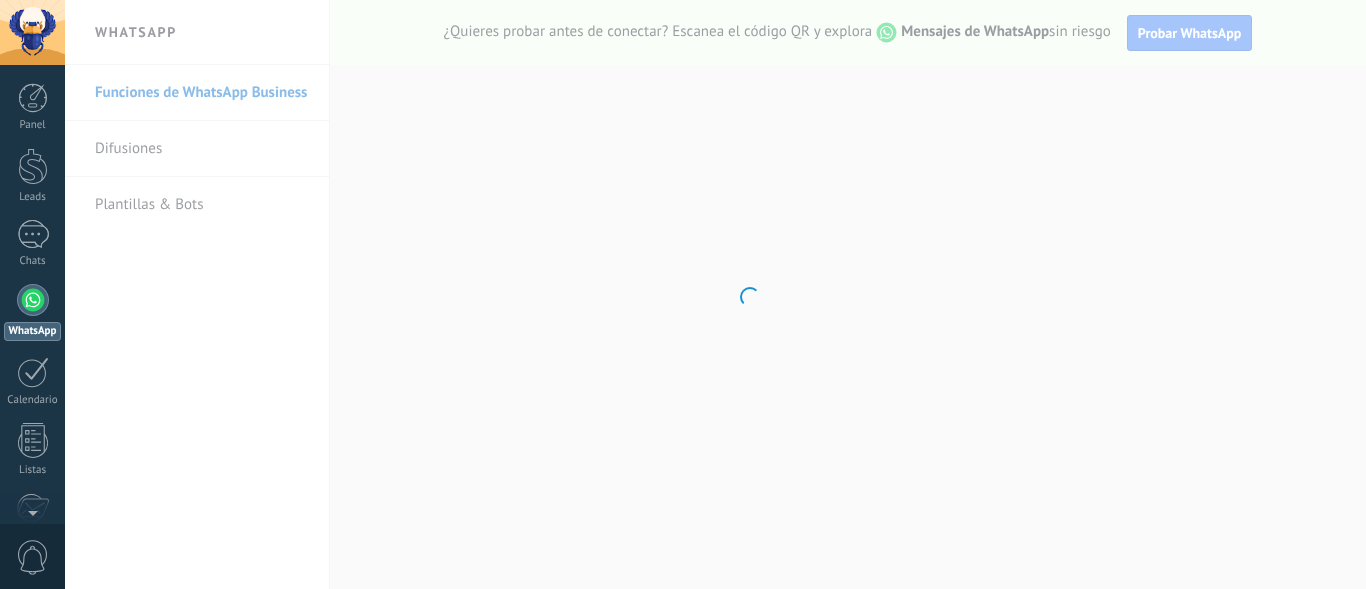 scroll, scrollTop: 0, scrollLeft: 0, axis: both 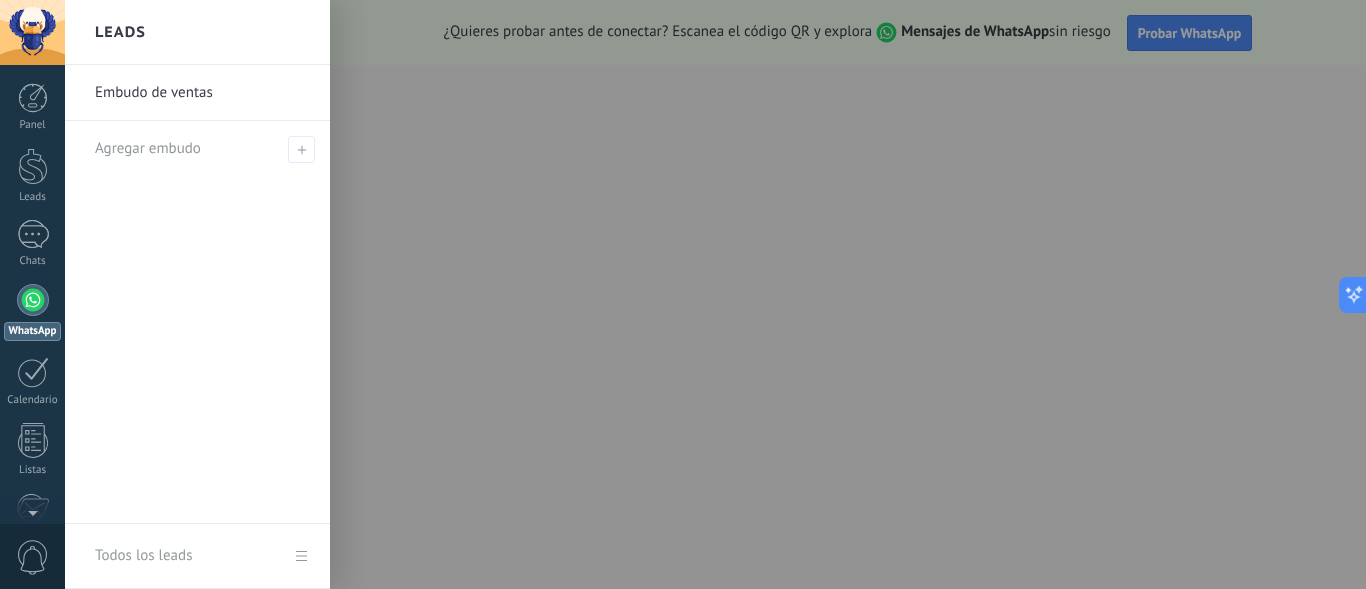click at bounding box center [748, 294] 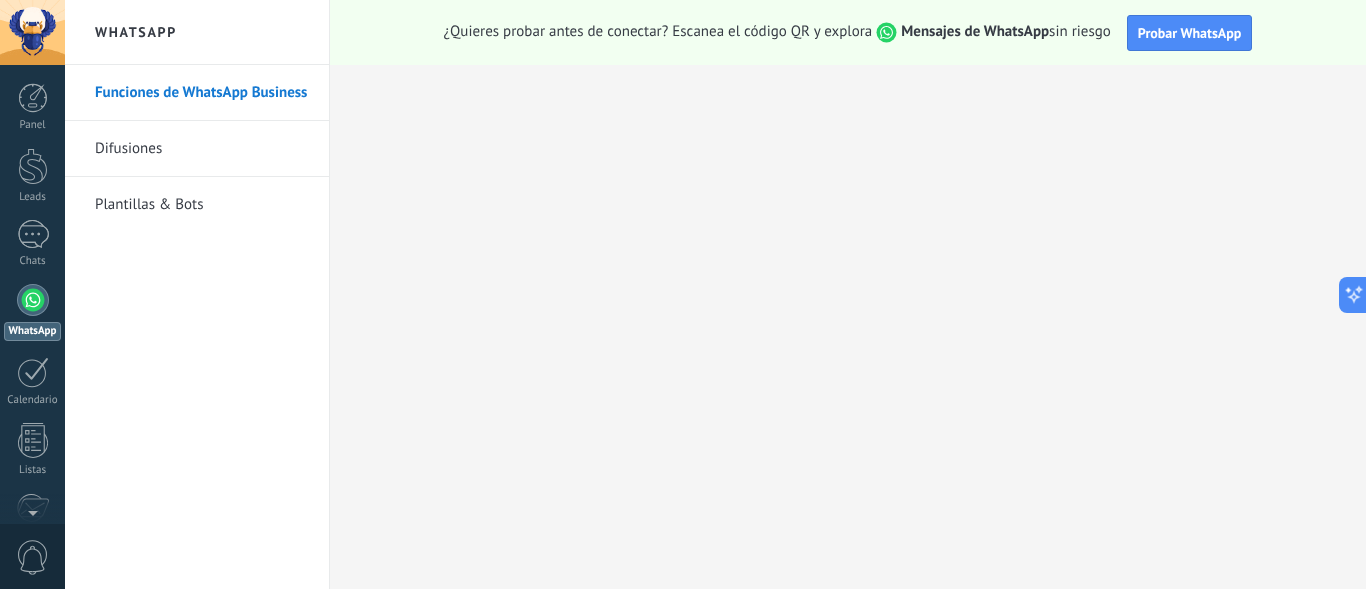 click on "Probar WhatsApp" at bounding box center [1190, 33] 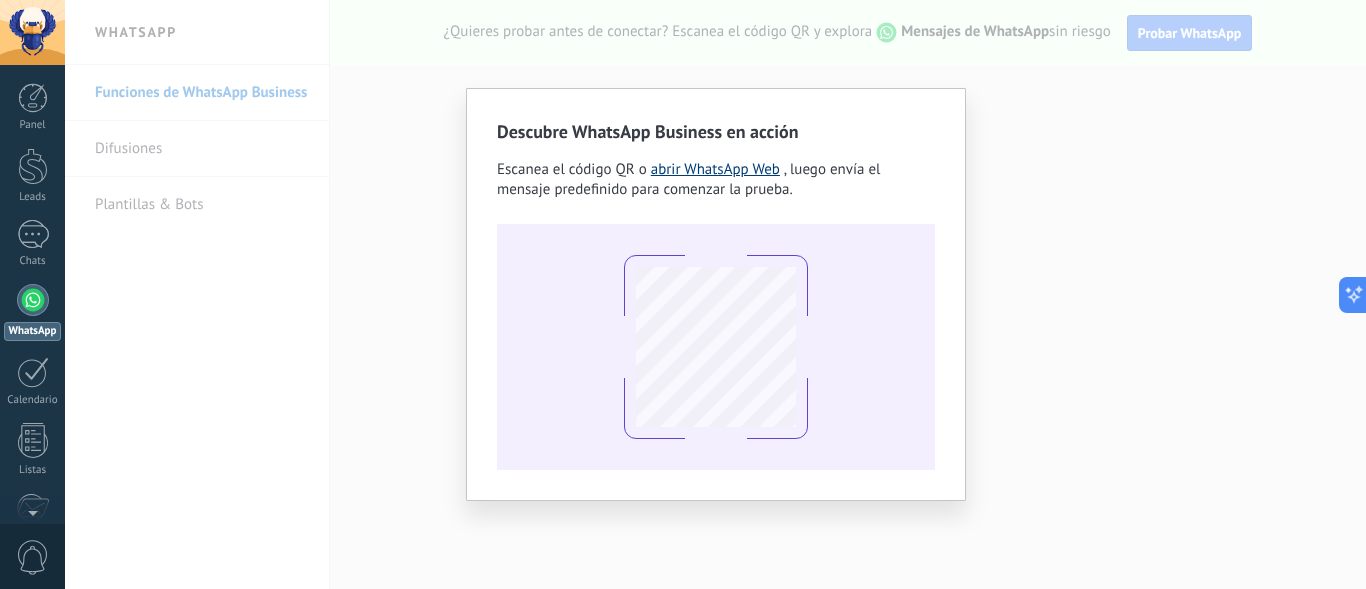click on "abrir WhatsApp Web" at bounding box center [715, 169] 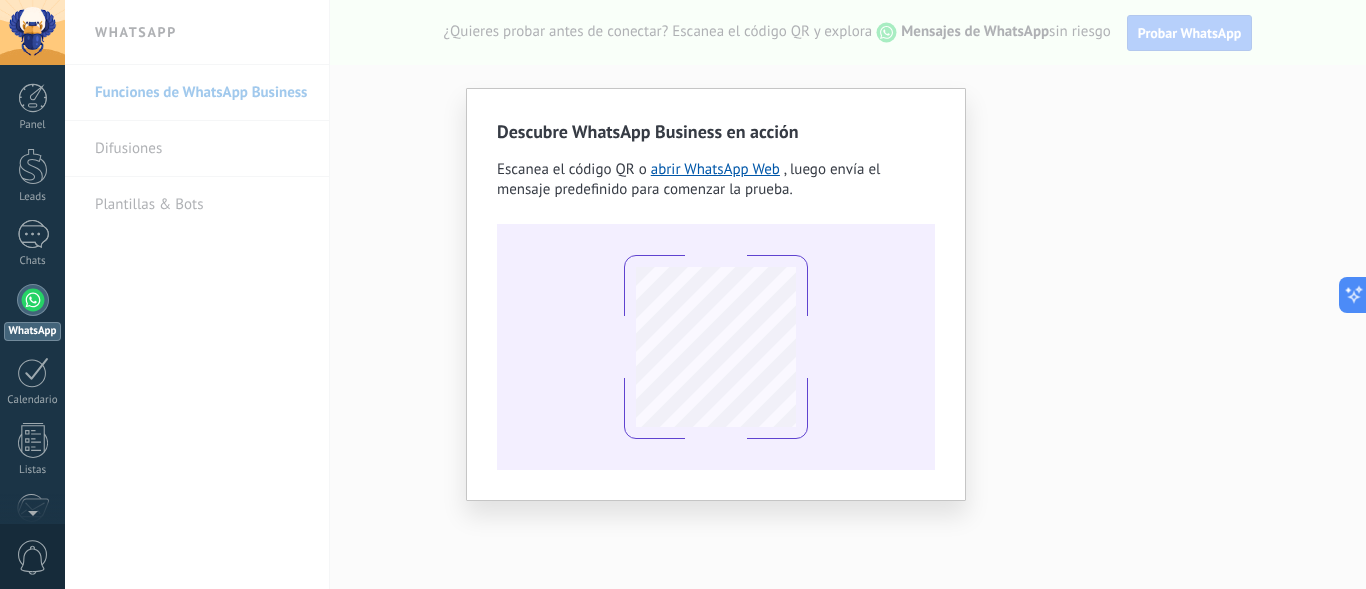 click on "Descubre WhatsApp Business en acción Escanea el código QR o   abrir WhatsApp Web   , luego envía el mensaje predefinido para comenzar la prueba." at bounding box center (715, 294) 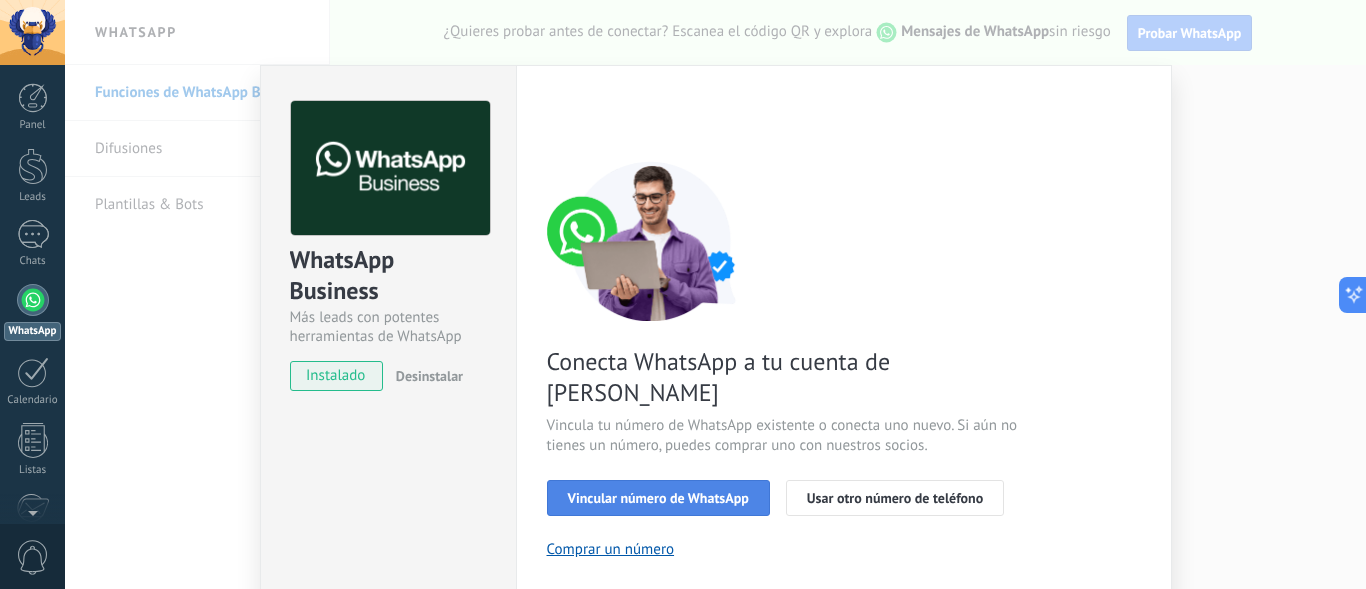 click on "Vincular número de WhatsApp" at bounding box center (658, 498) 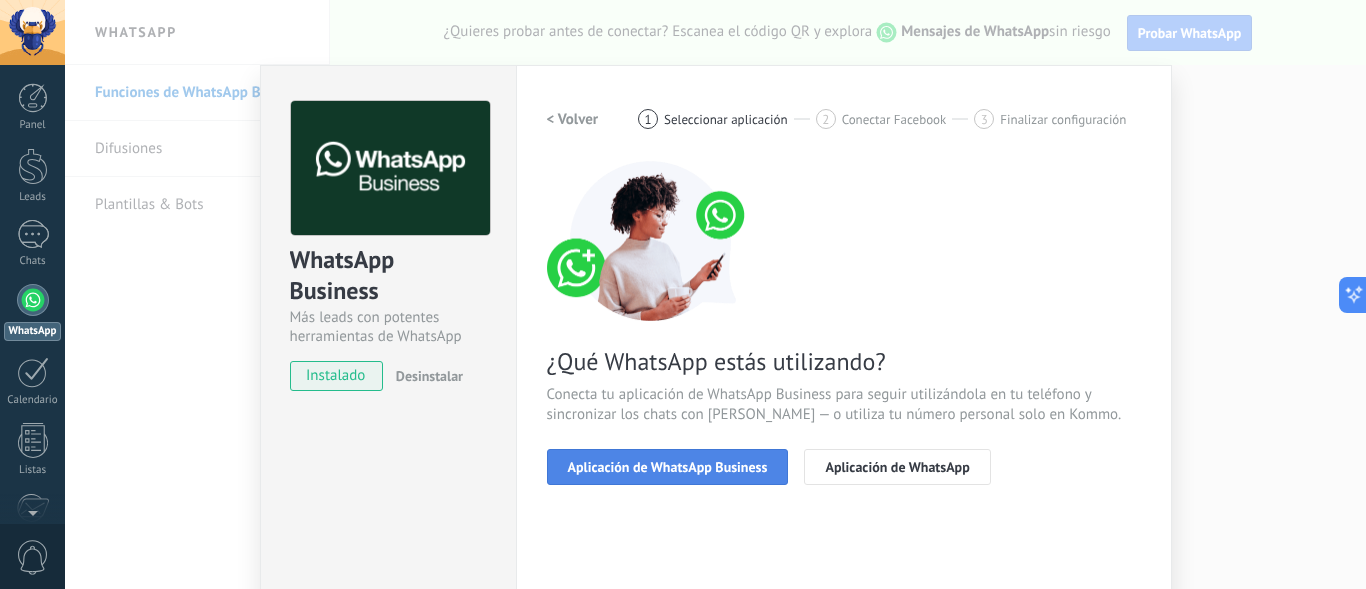 click on "Aplicación de WhatsApp Business" at bounding box center (668, 467) 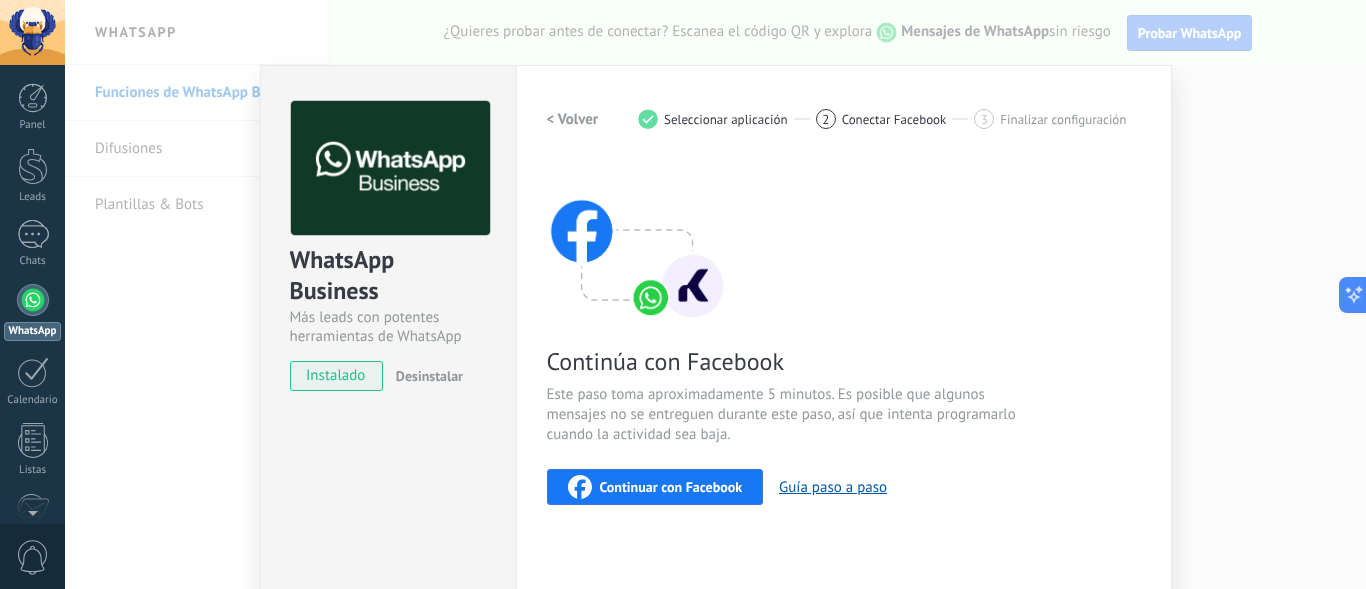 click on "Continuar con Facebook" at bounding box center (671, 487) 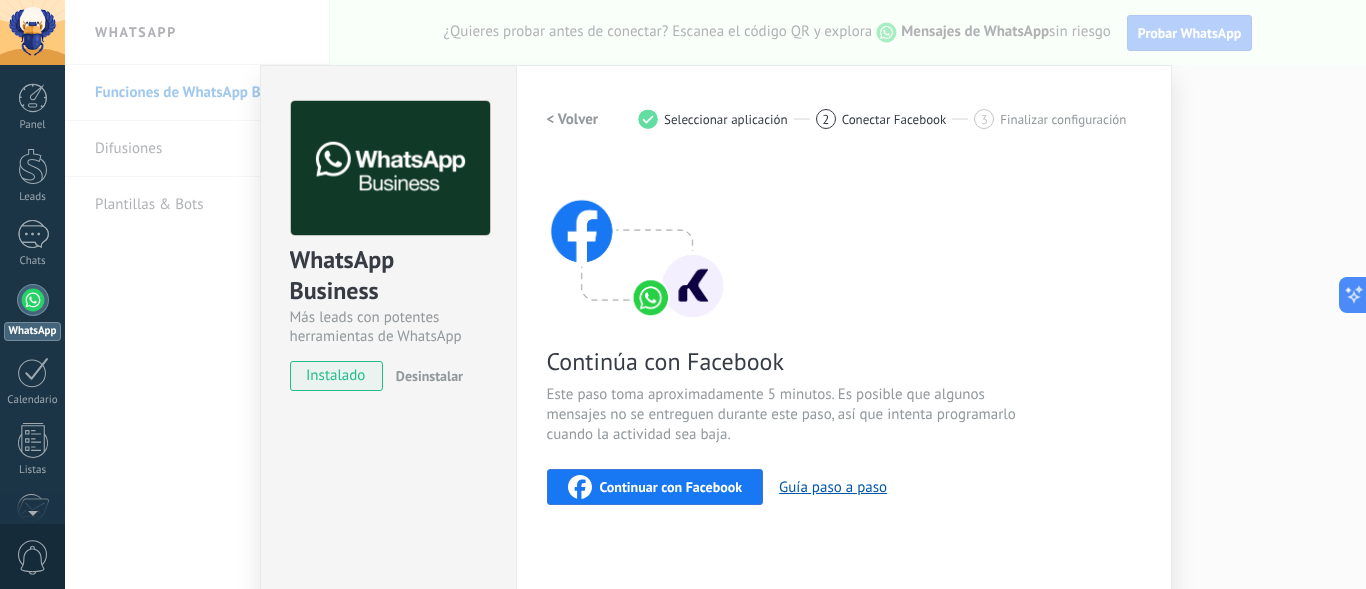 click on "Continuar con Facebook" at bounding box center (671, 487) 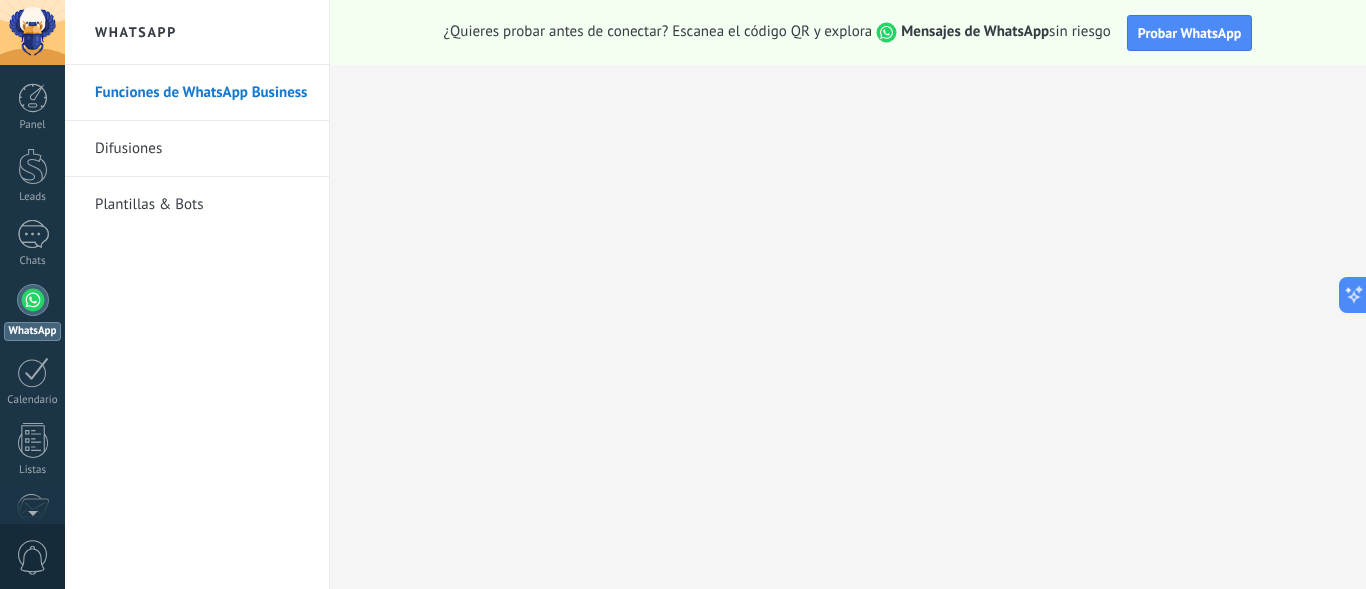 click at bounding box center [32, 32] 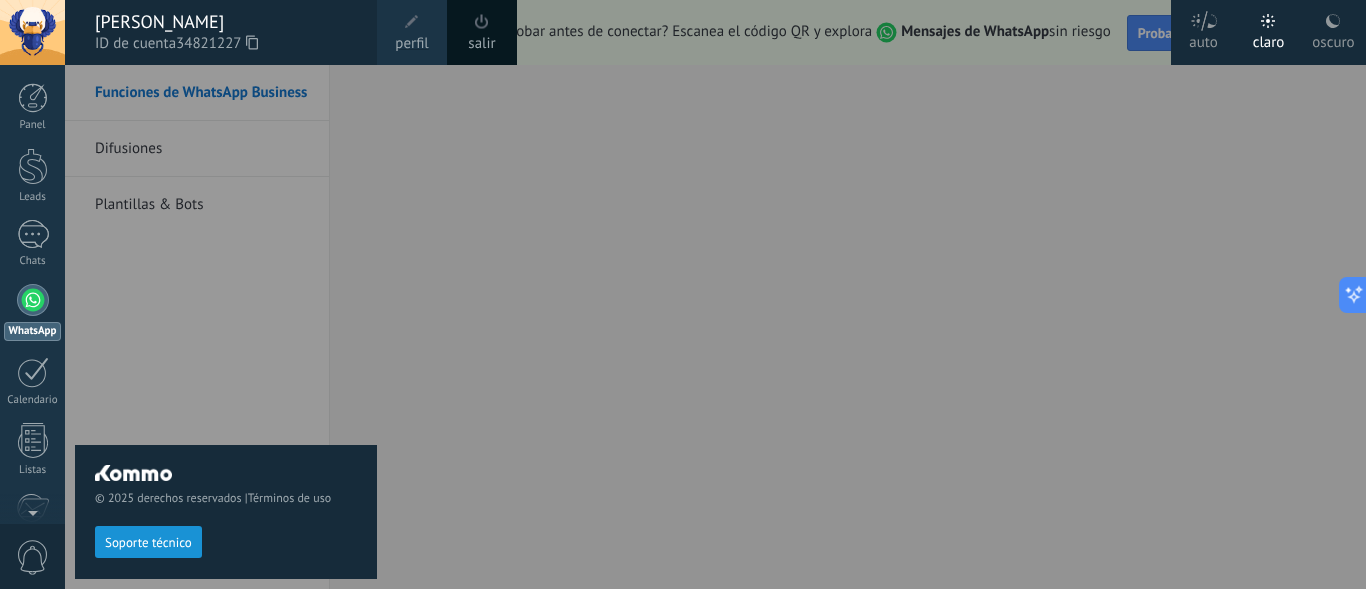 click at bounding box center [32, 32] 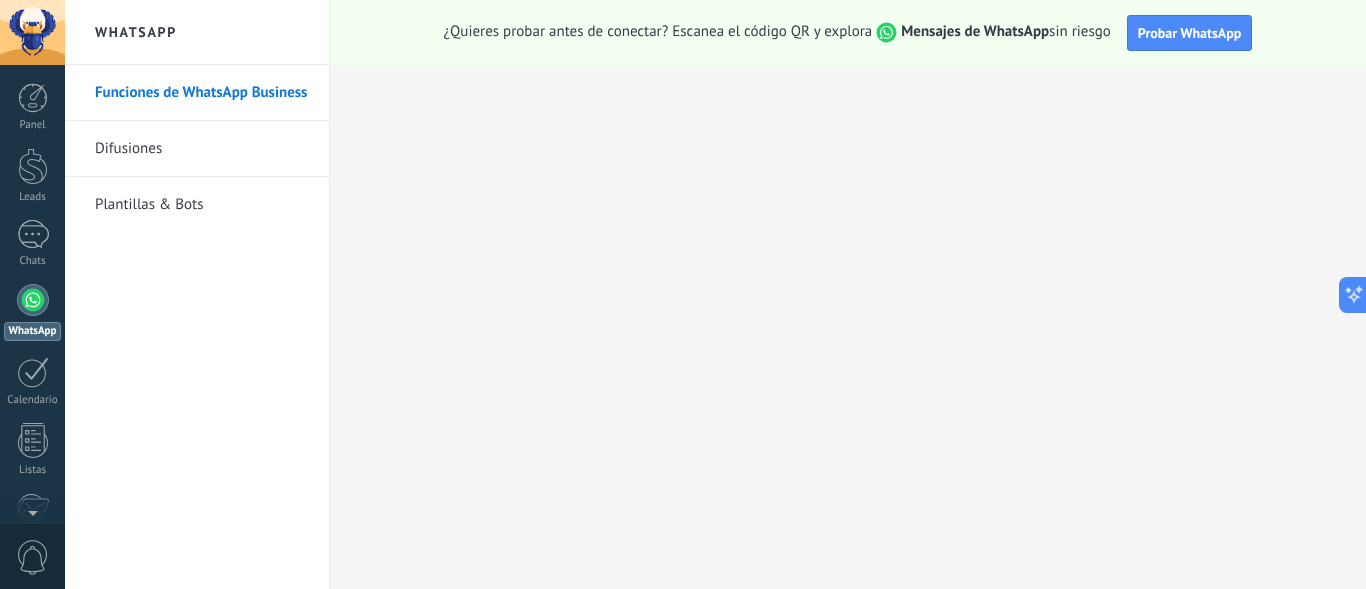 click at bounding box center (33, 300) 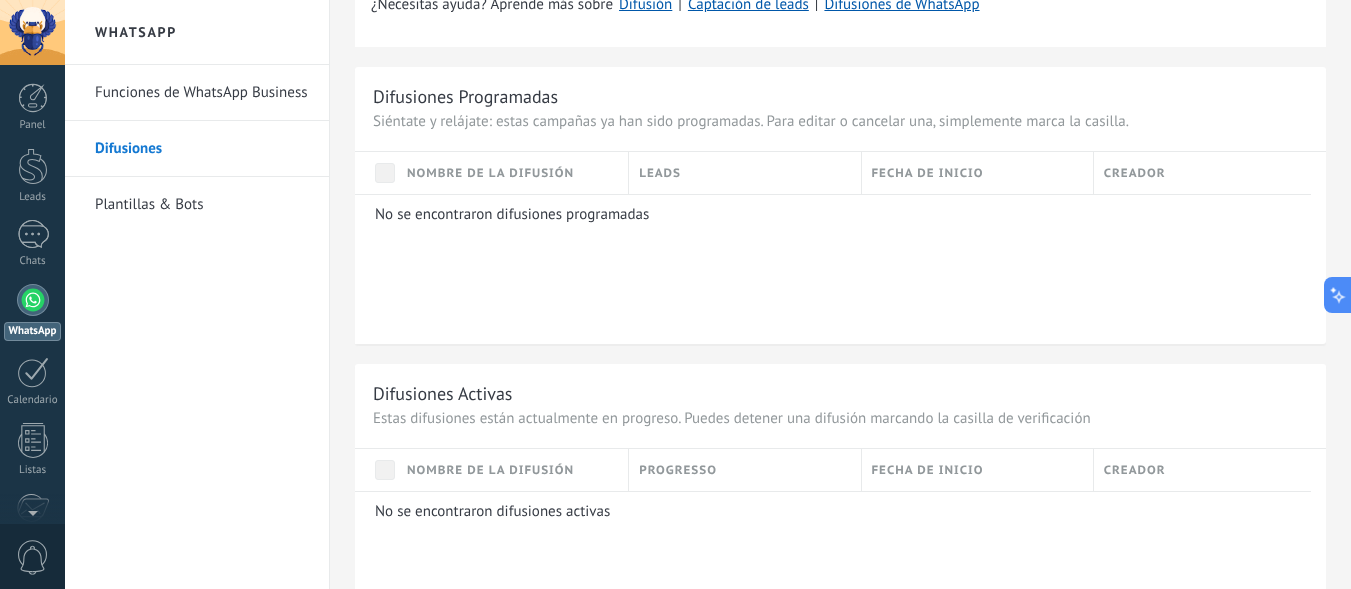scroll, scrollTop: 282, scrollLeft: 0, axis: vertical 